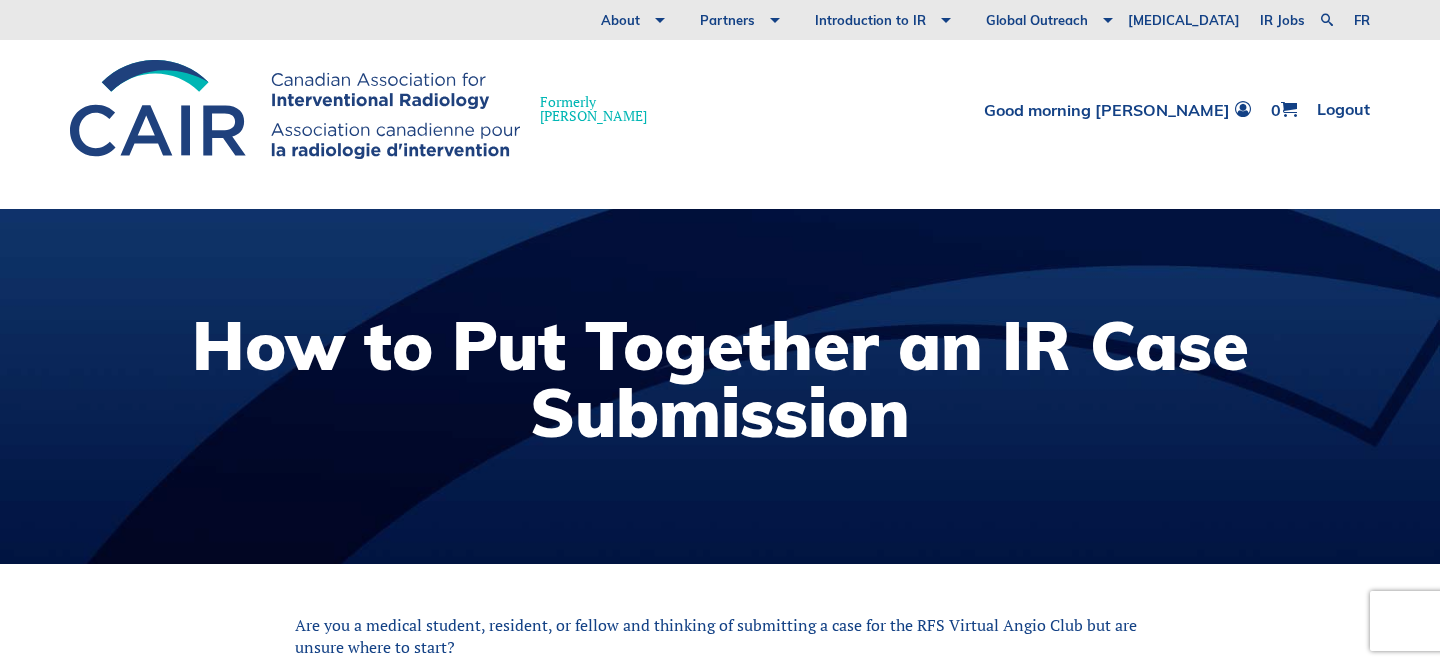 scroll, scrollTop: 897, scrollLeft: 0, axis: vertical 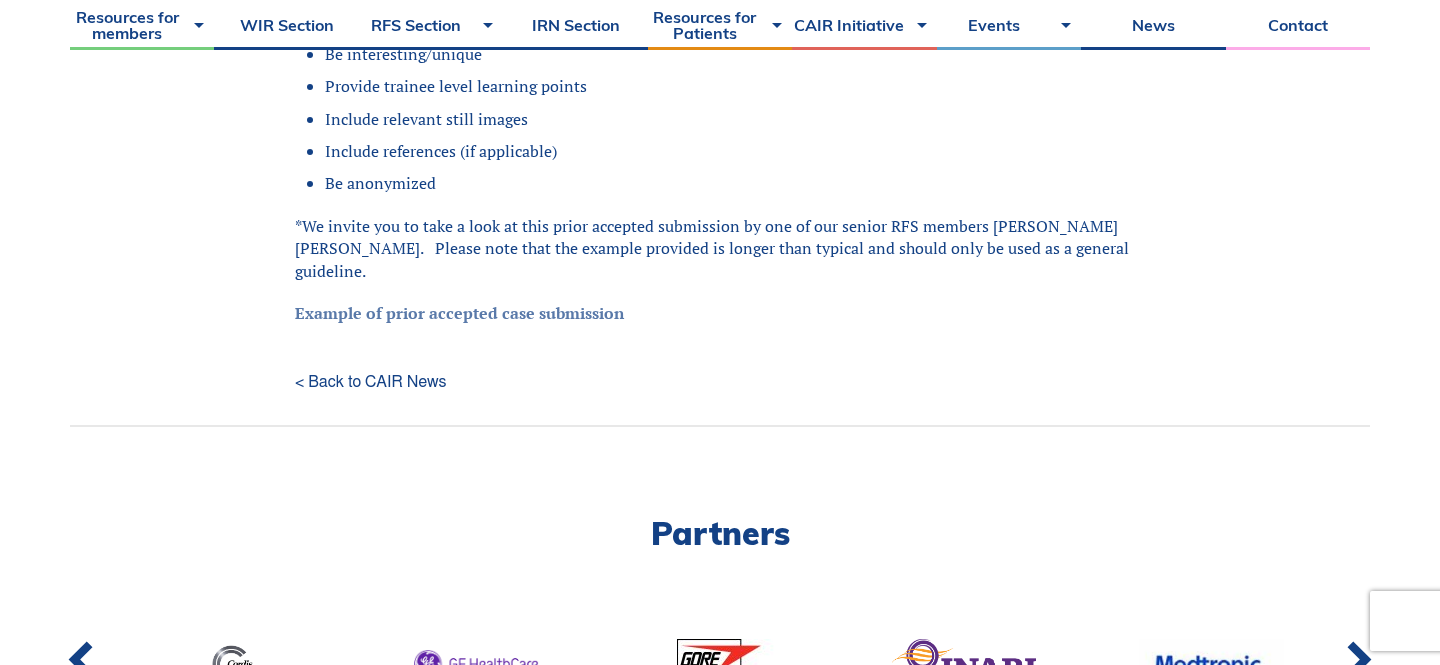 click on "Example of prior accepted case submission" at bounding box center [459, 313] 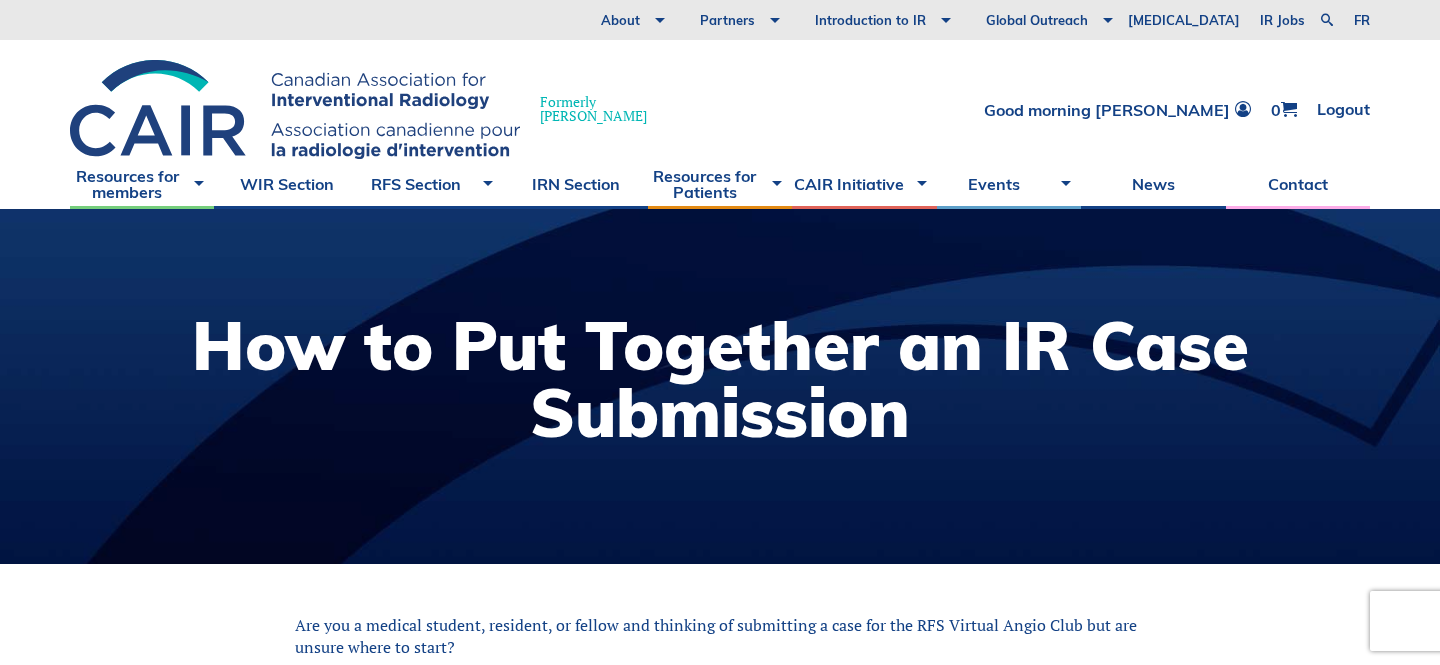 scroll, scrollTop: 0, scrollLeft: 0, axis: both 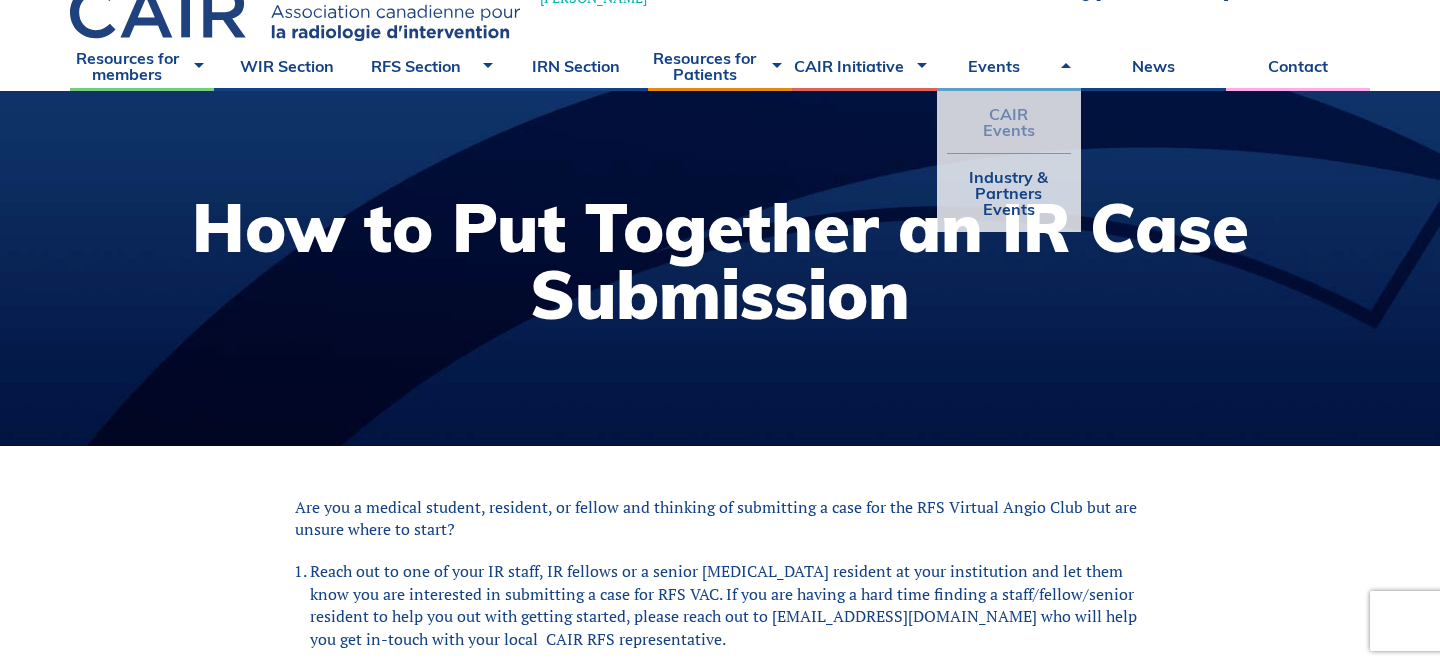 click on "CAIR Events" at bounding box center [1009, 122] 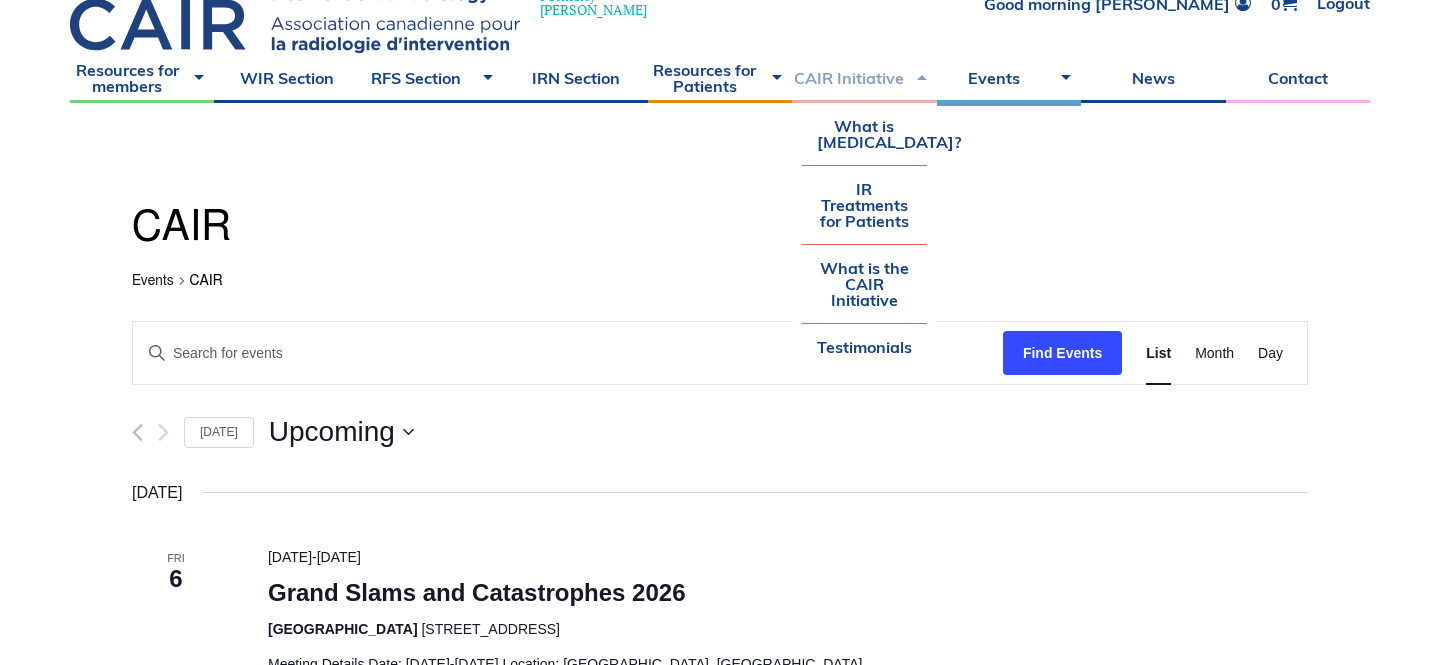 scroll, scrollTop: 114, scrollLeft: 0, axis: vertical 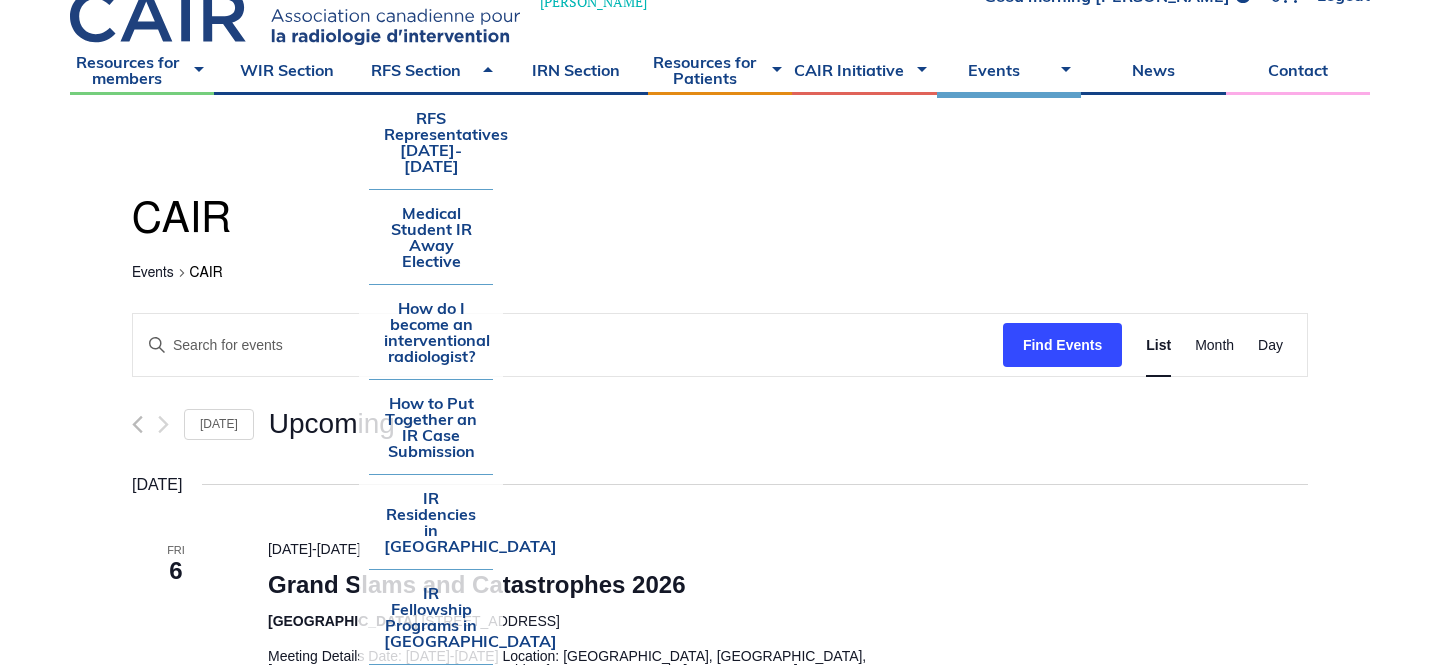 click on "RFS Events" at bounding box center [431, 688] 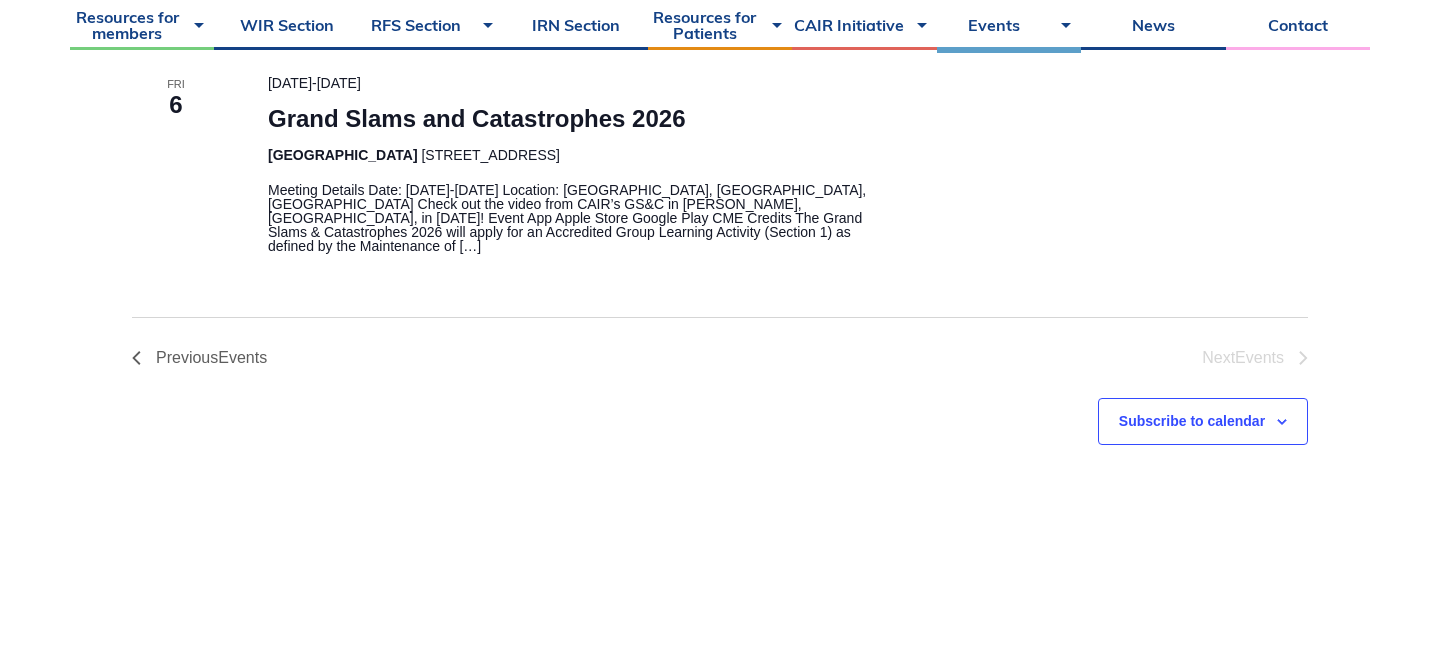 scroll, scrollTop: 561, scrollLeft: 0, axis: vertical 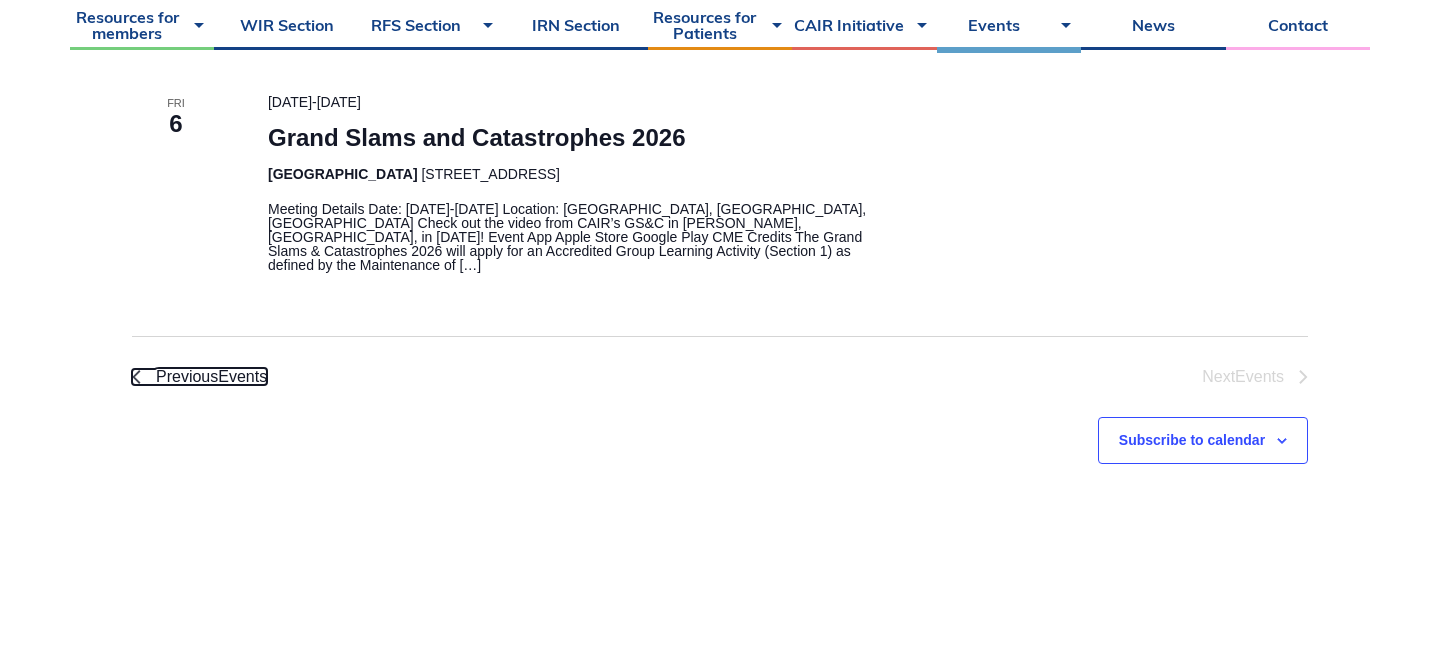 click on "Events" at bounding box center [242, 376] 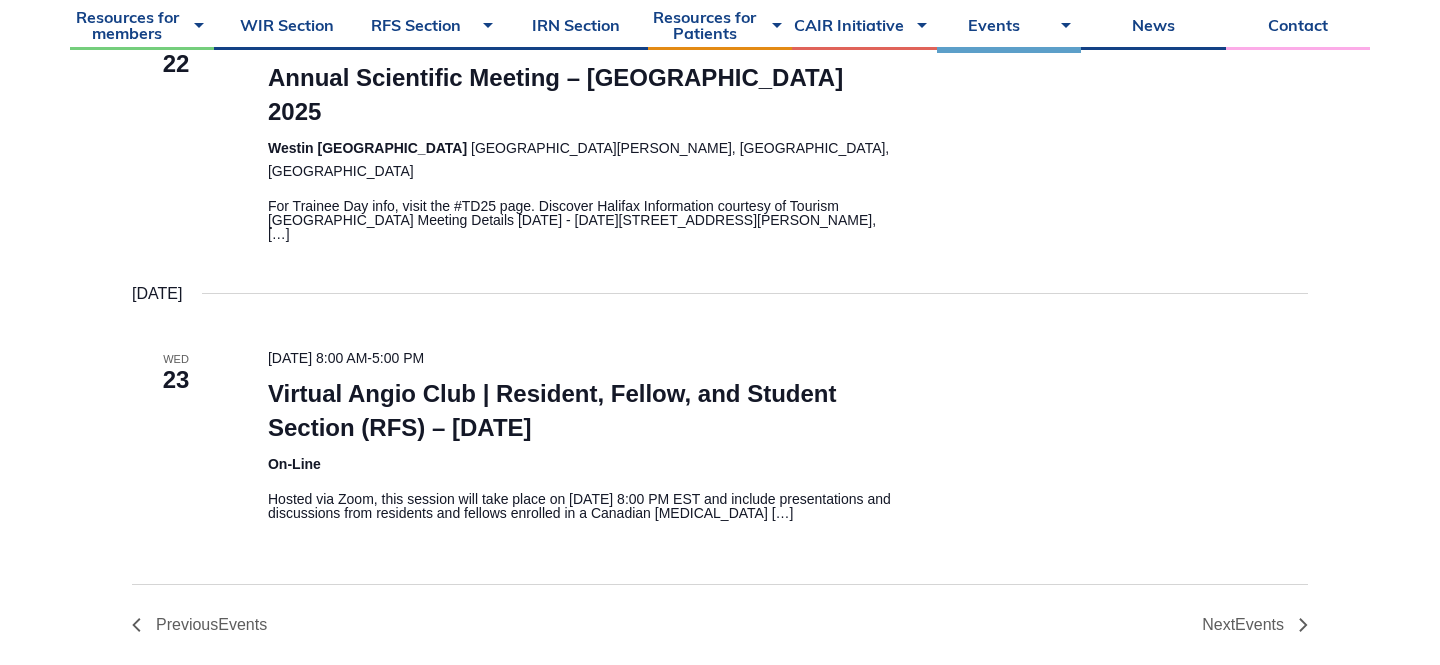 scroll, scrollTop: 2378, scrollLeft: 0, axis: vertical 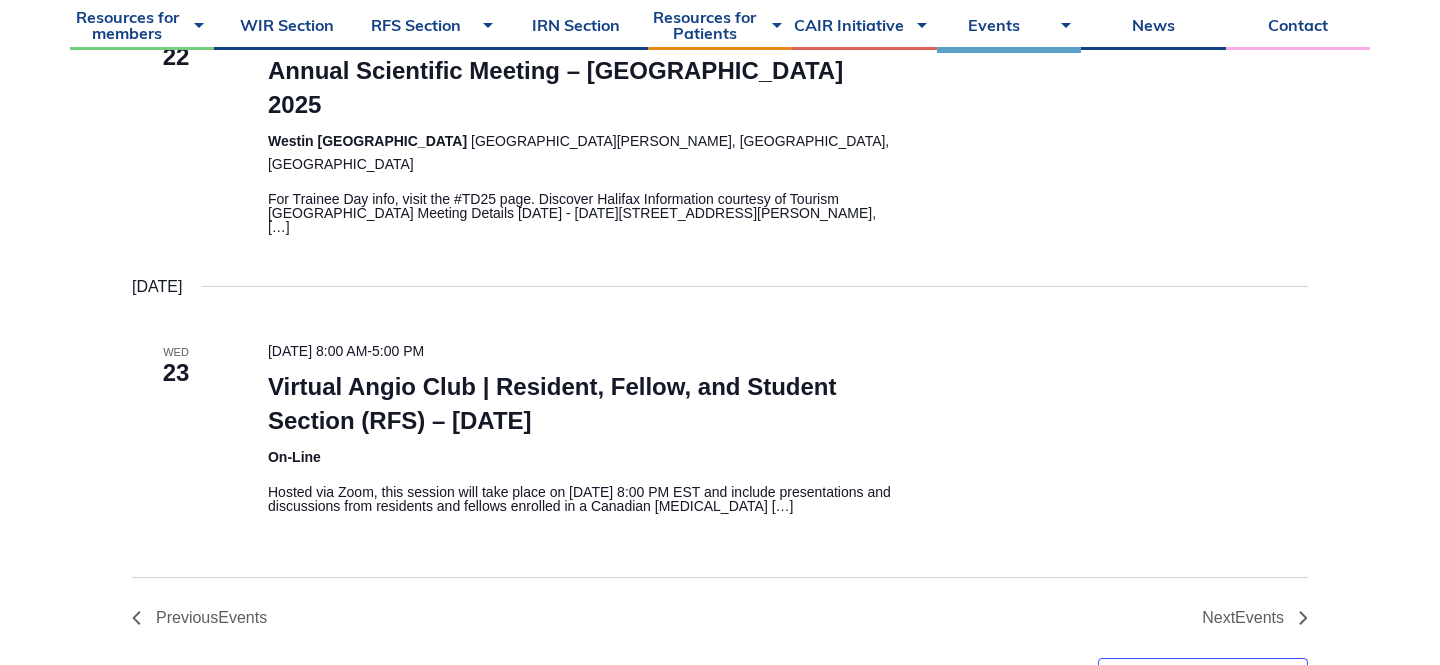 click on "Virtual Angio Club | Resident, Fellow, and Student Section (RFS) – July 2025" at bounding box center [584, 404] 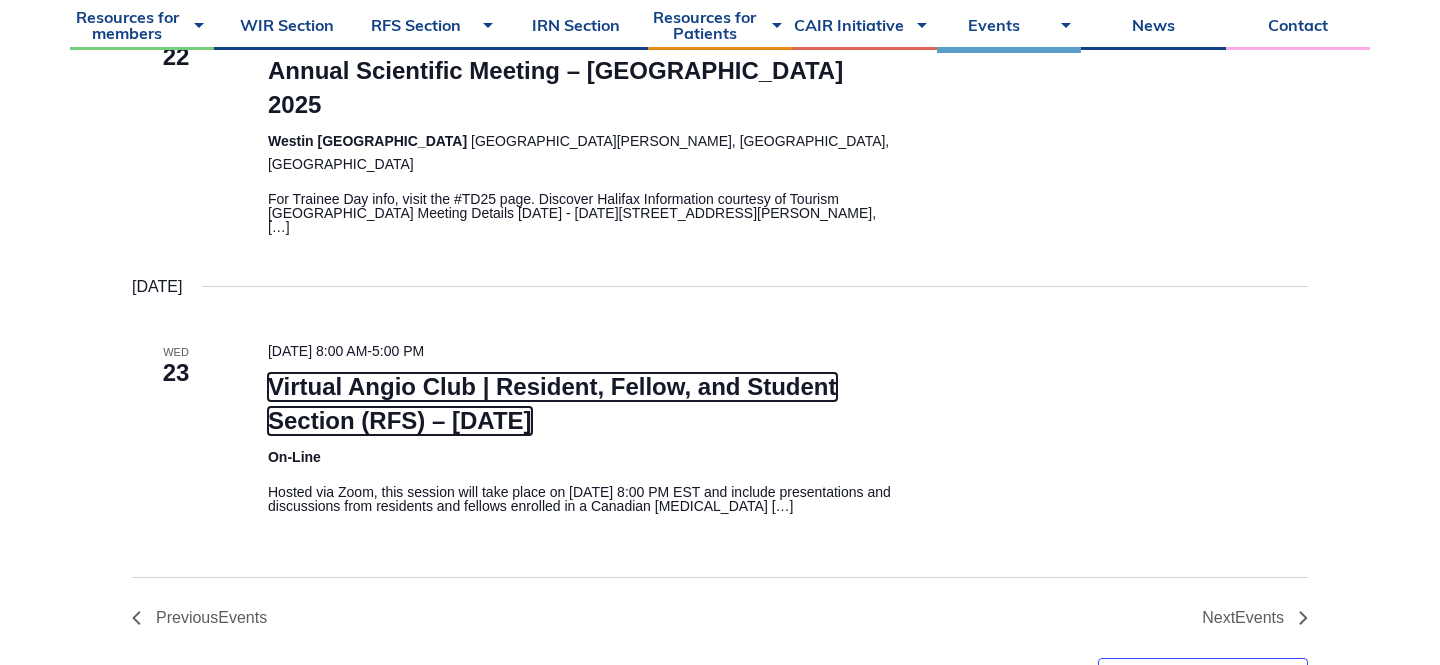 click on "Virtual Angio Club | Resident, Fellow, and Student Section (RFS) – July 2025" at bounding box center (552, 404) 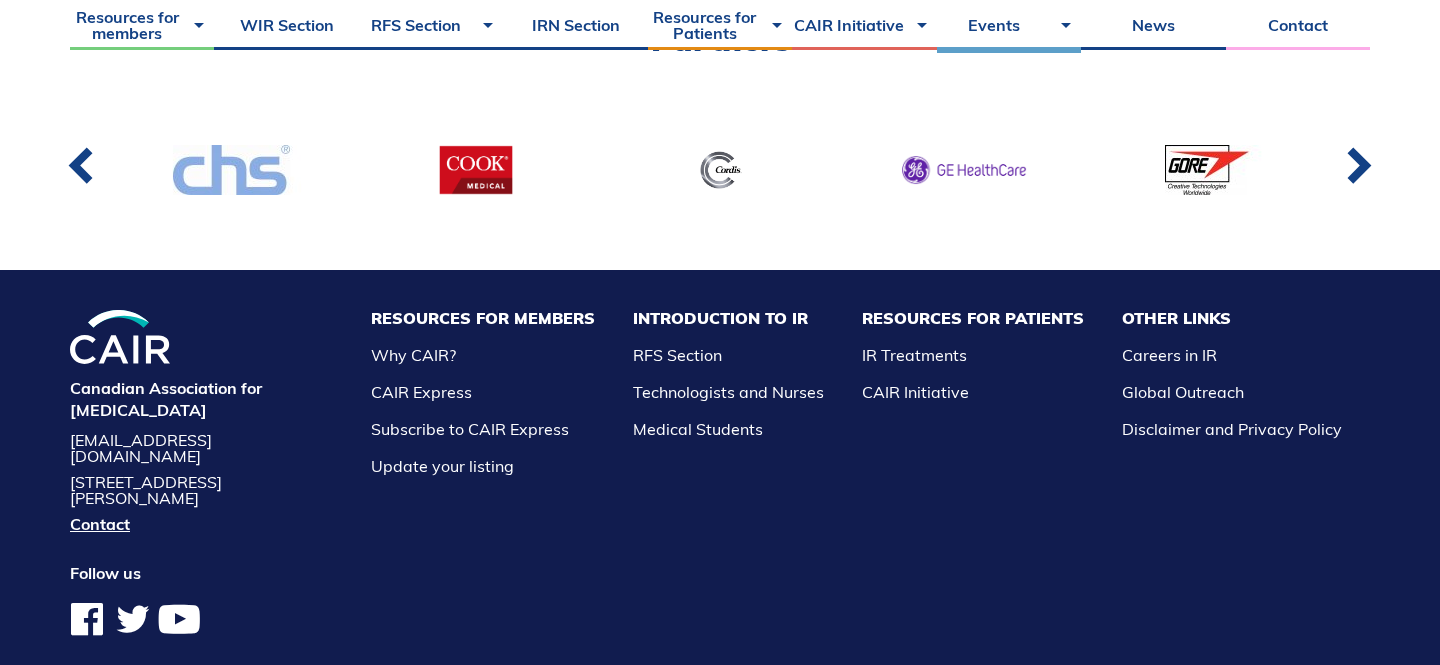 scroll, scrollTop: 3853, scrollLeft: 0, axis: vertical 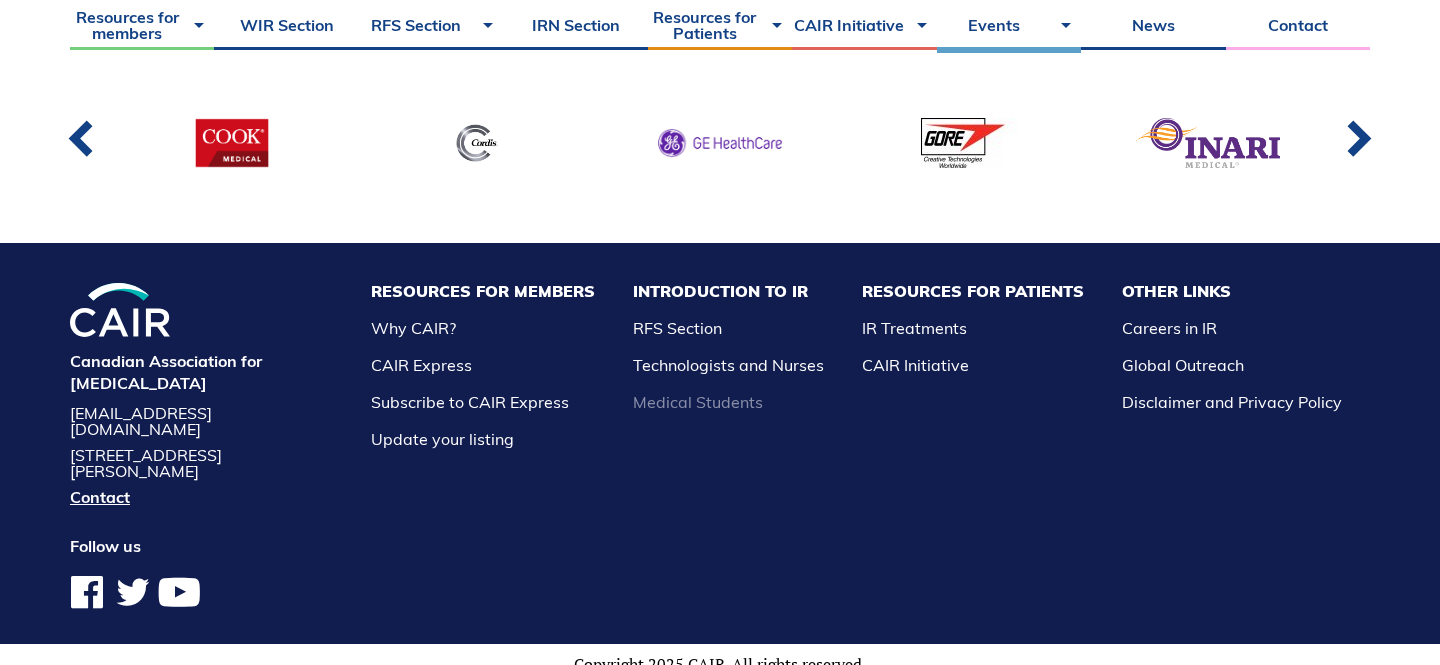 click on "Medical Students" at bounding box center [698, 402] 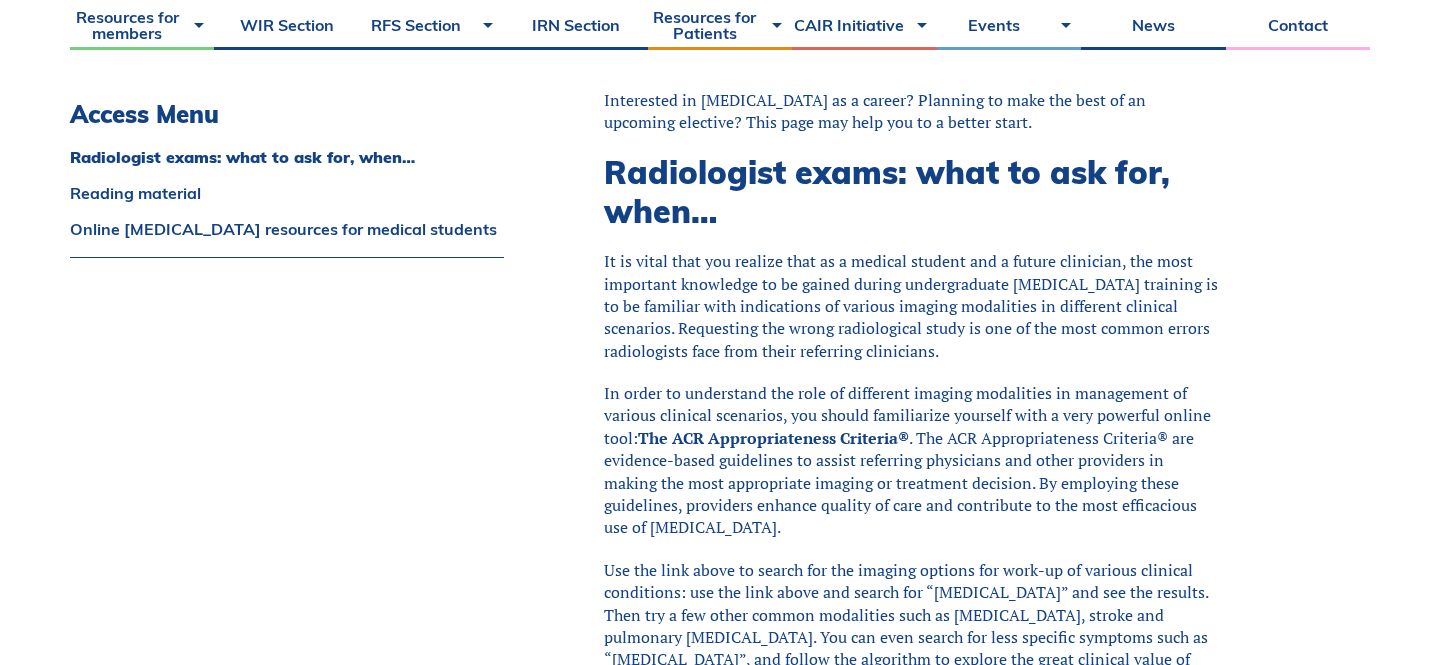 scroll, scrollTop: 529, scrollLeft: 0, axis: vertical 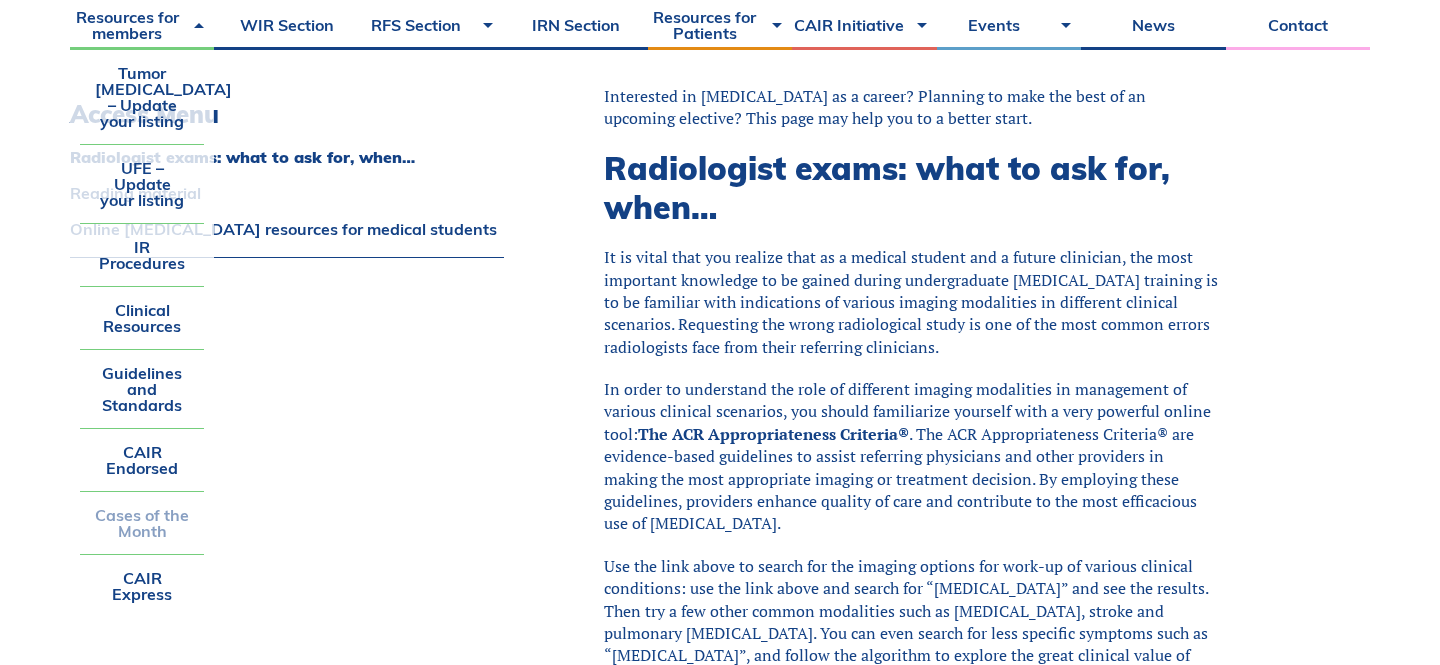 click on "Cases of the Month" at bounding box center (142, 523) 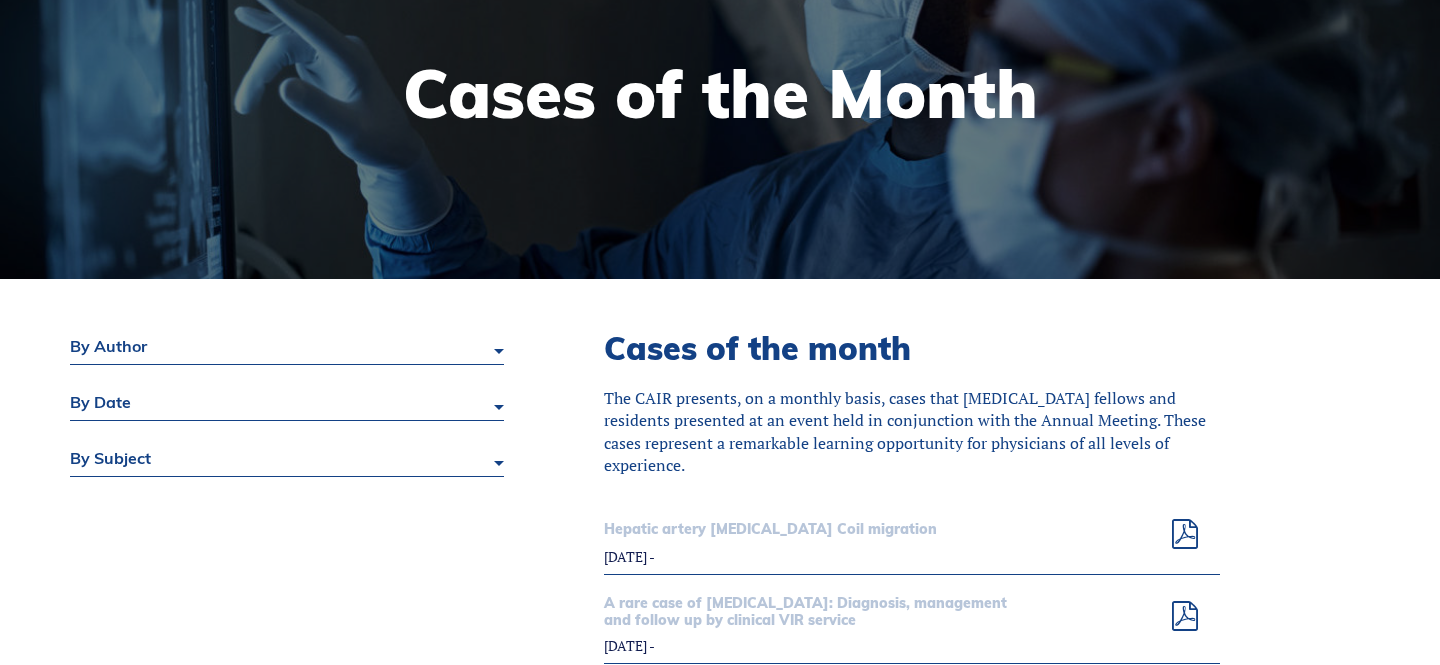 scroll, scrollTop: 0, scrollLeft: 0, axis: both 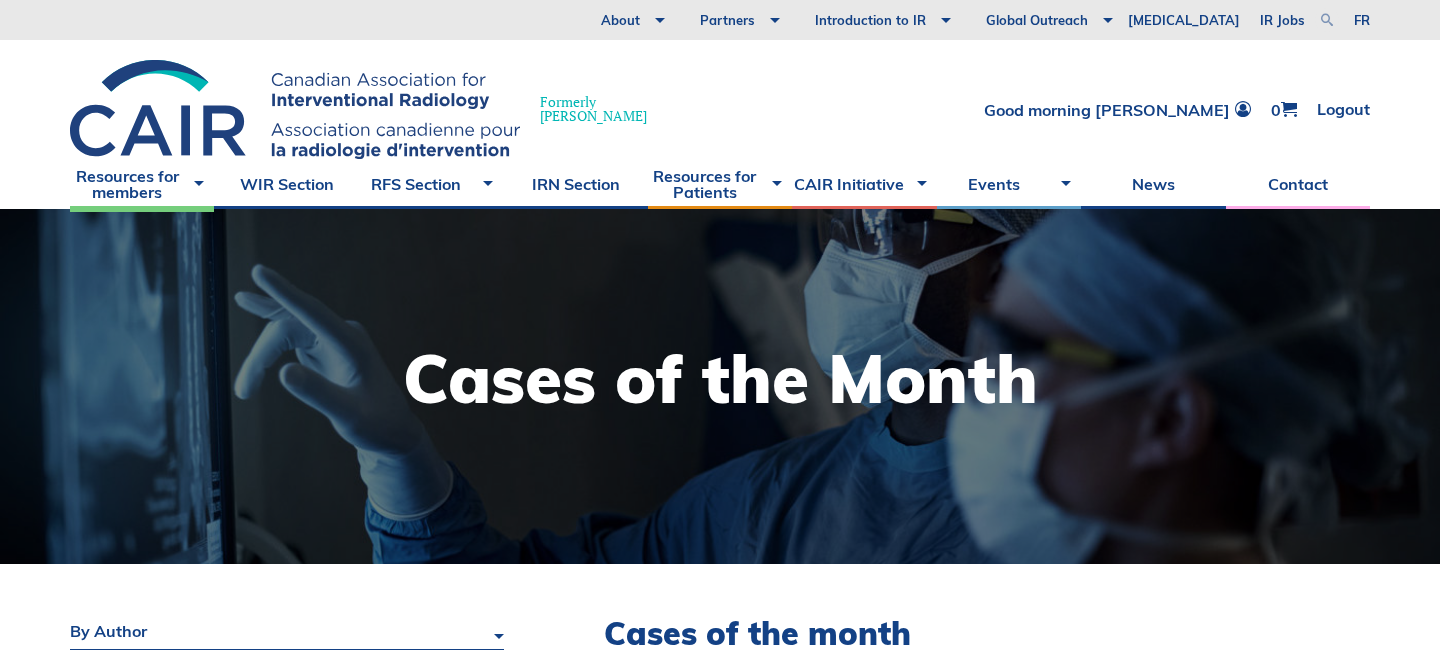 click at bounding box center [1327, 20] 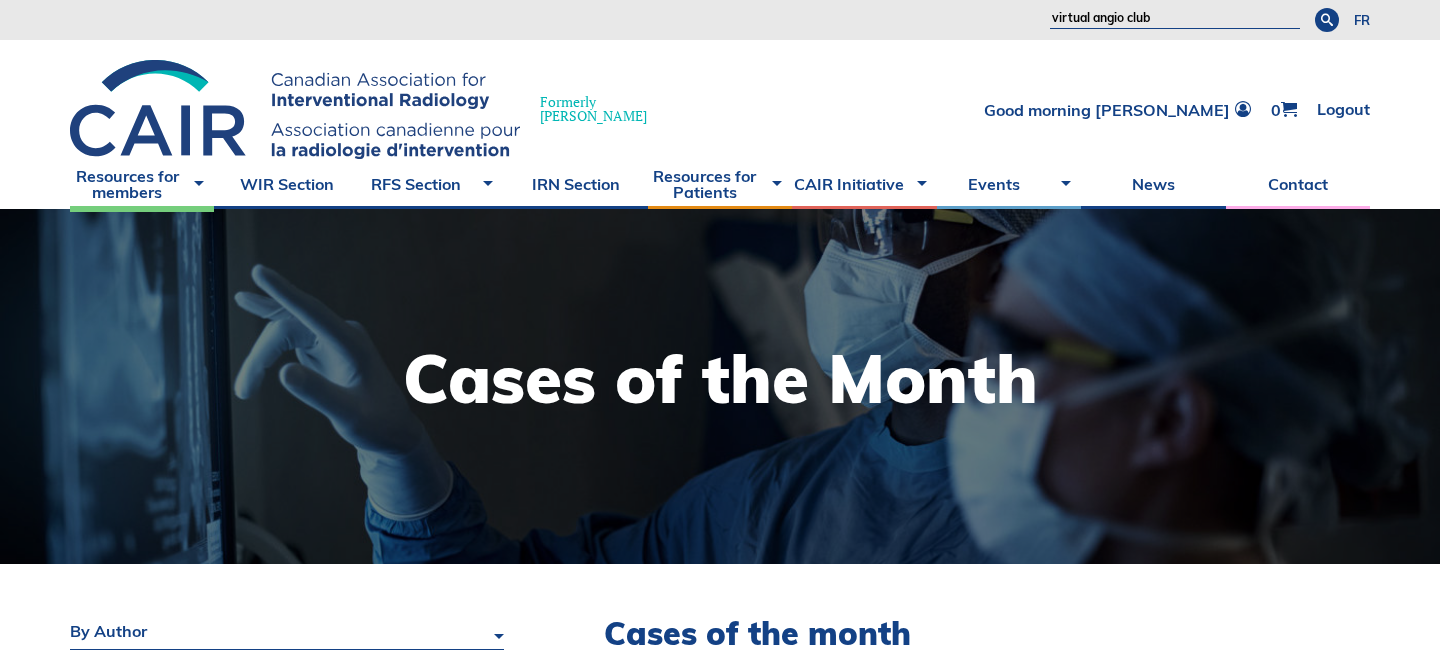 type on "virtual angio club" 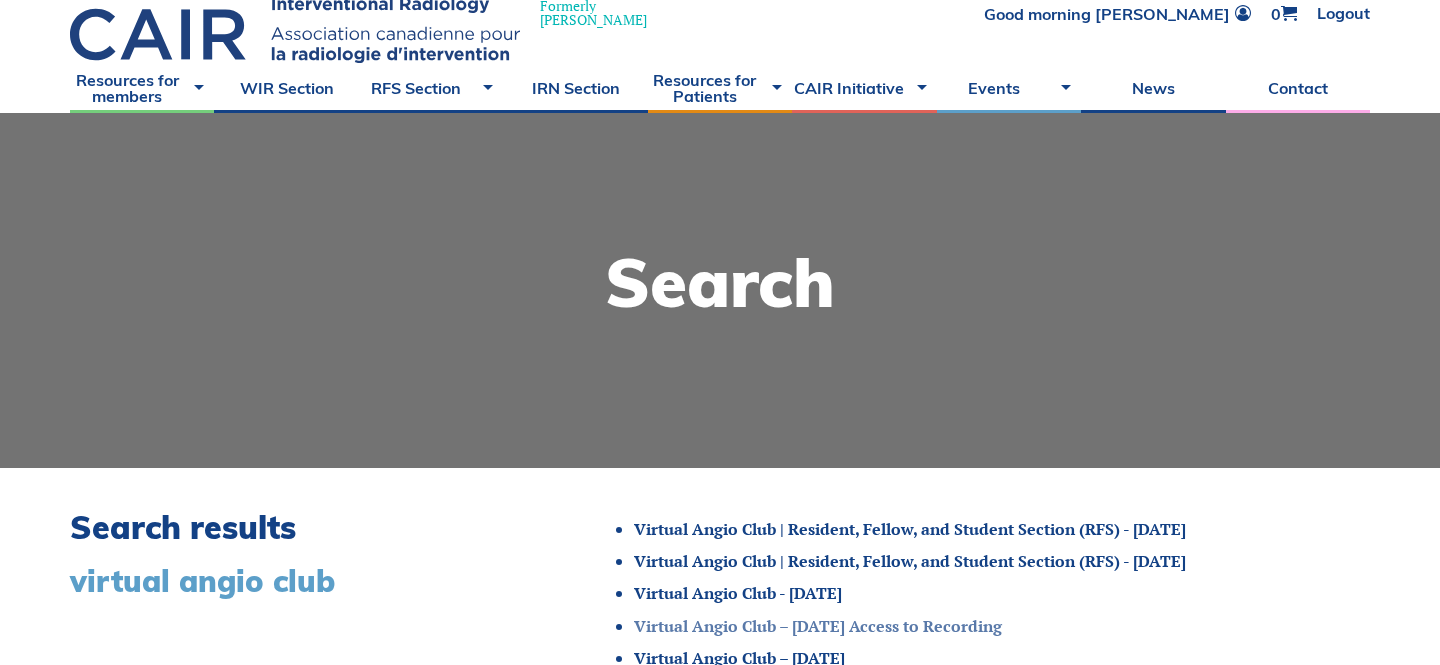 scroll, scrollTop: 0, scrollLeft: 0, axis: both 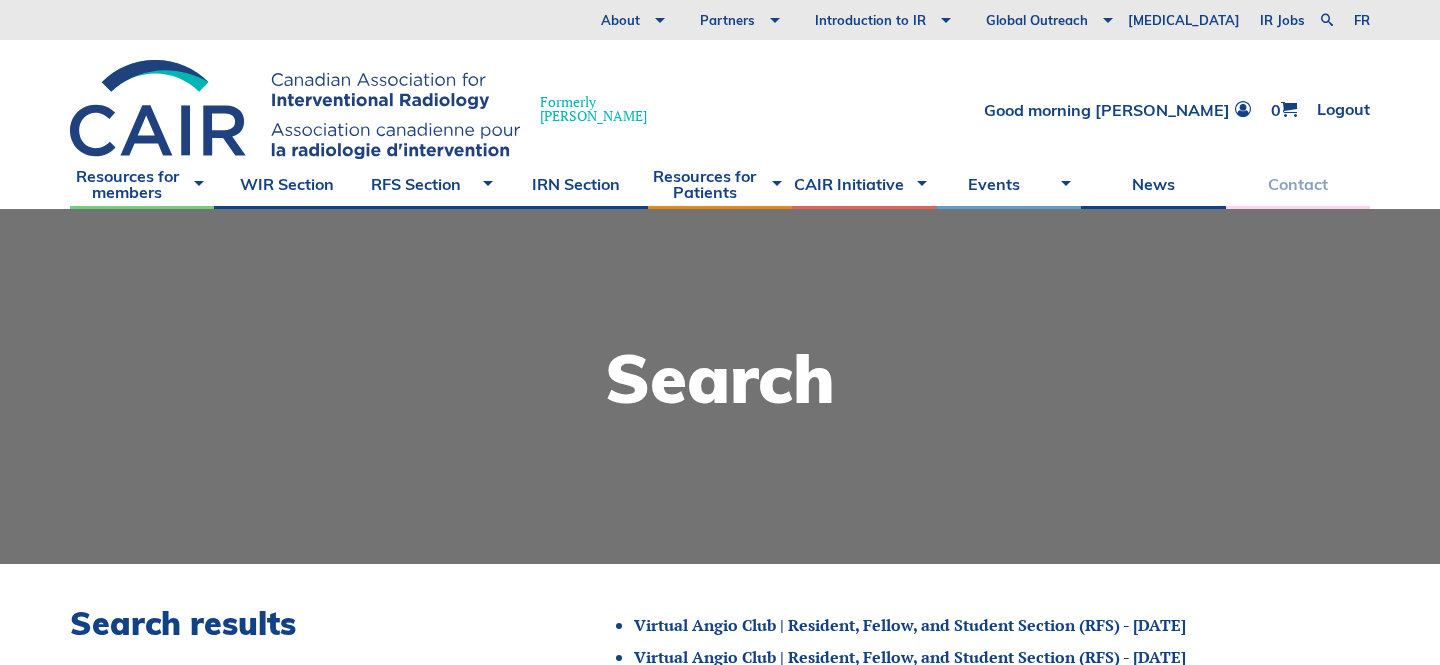click on "Contact" at bounding box center [1298, 184] 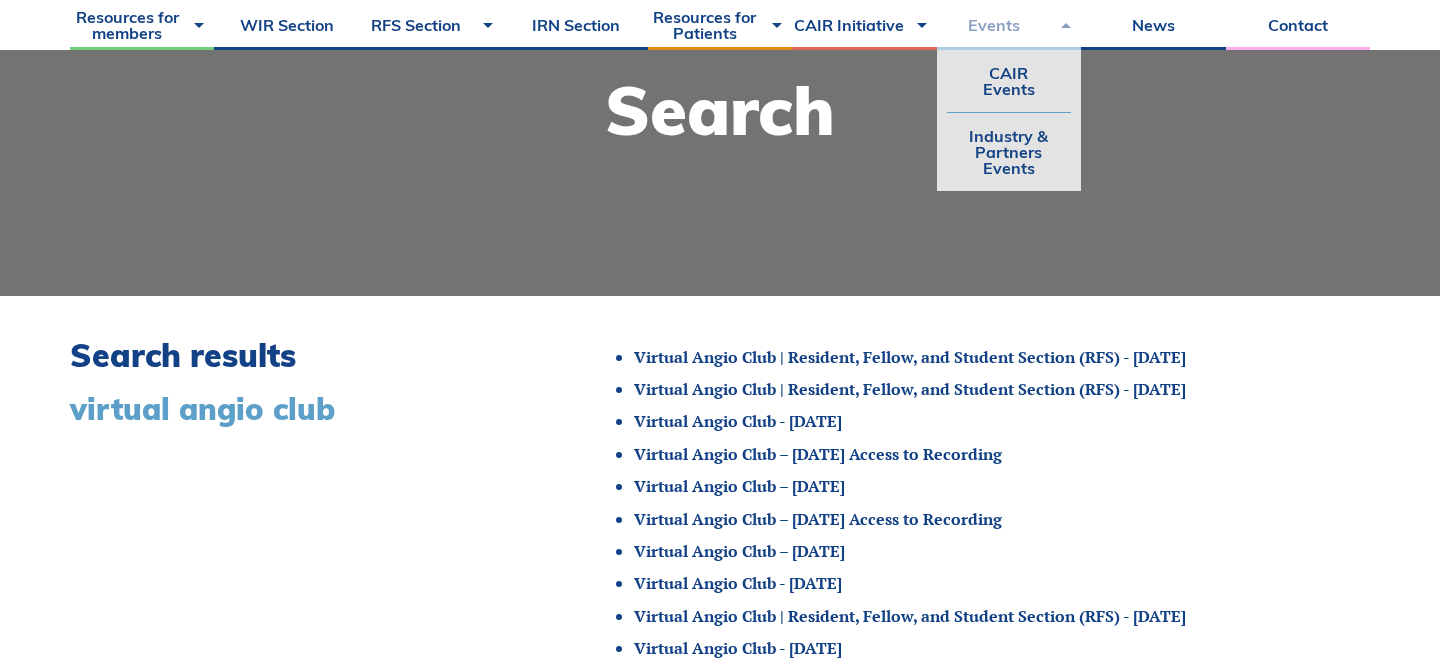 scroll, scrollTop: 279, scrollLeft: 0, axis: vertical 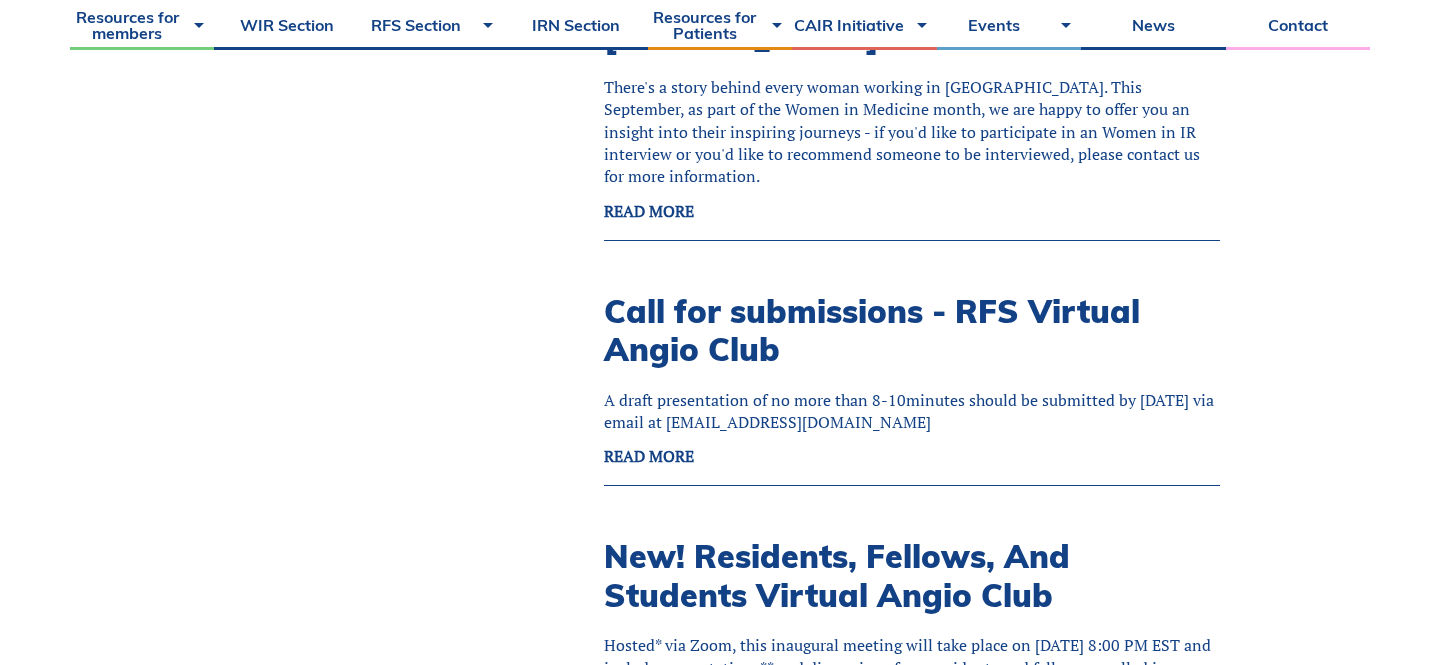 click on "READ MORE" at bounding box center [649, 456] 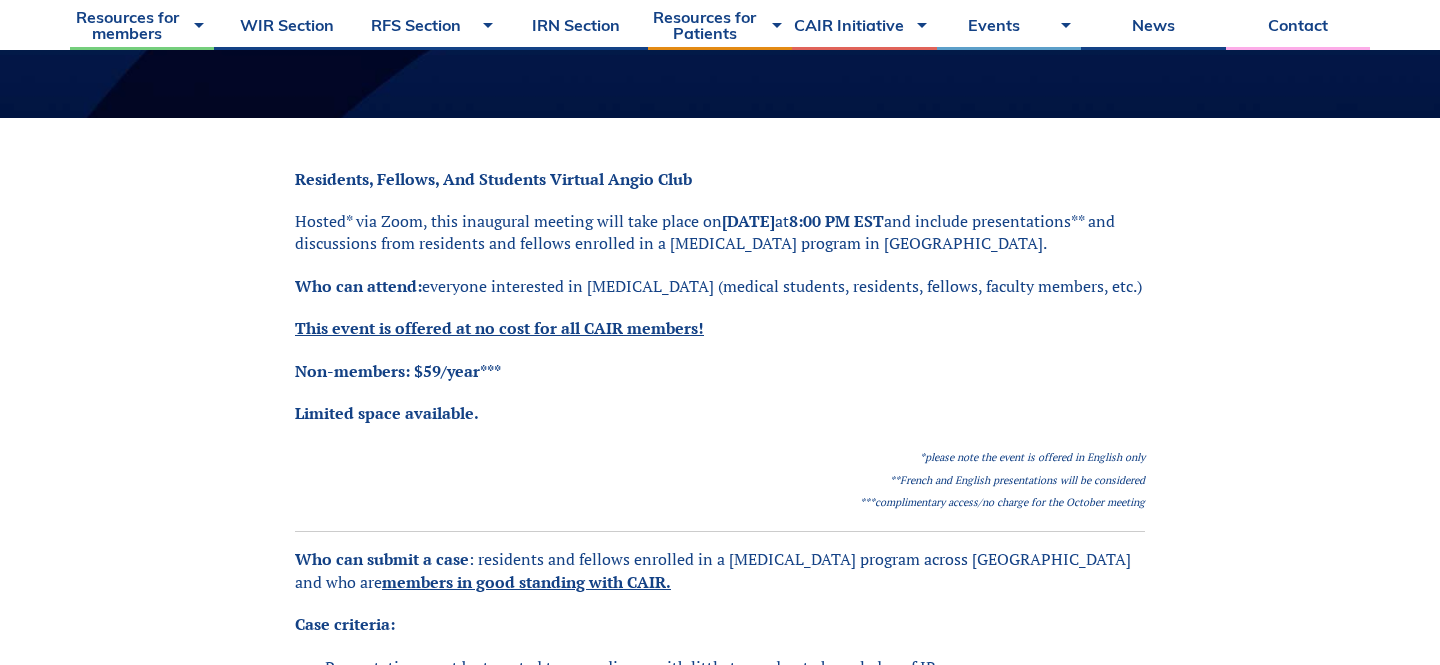scroll, scrollTop: 447, scrollLeft: 0, axis: vertical 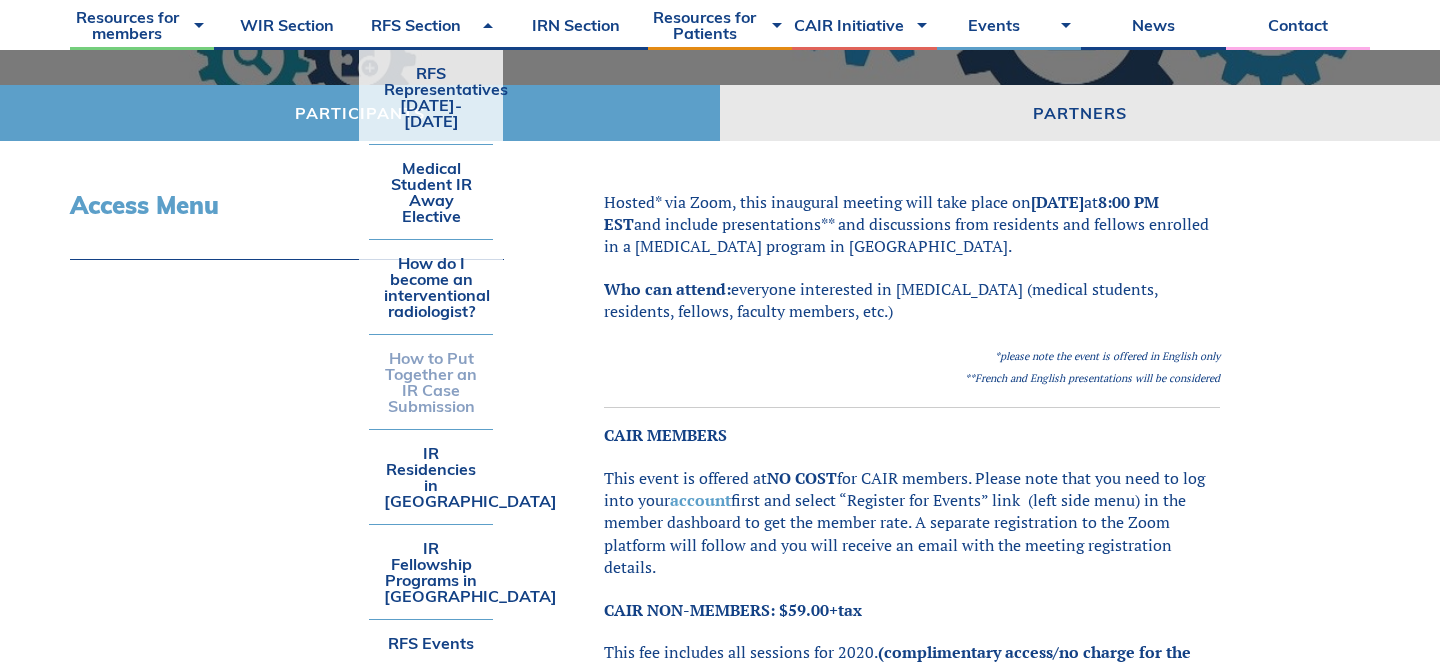 click on "How to Put Together an IR Case Submission" at bounding box center [431, 382] 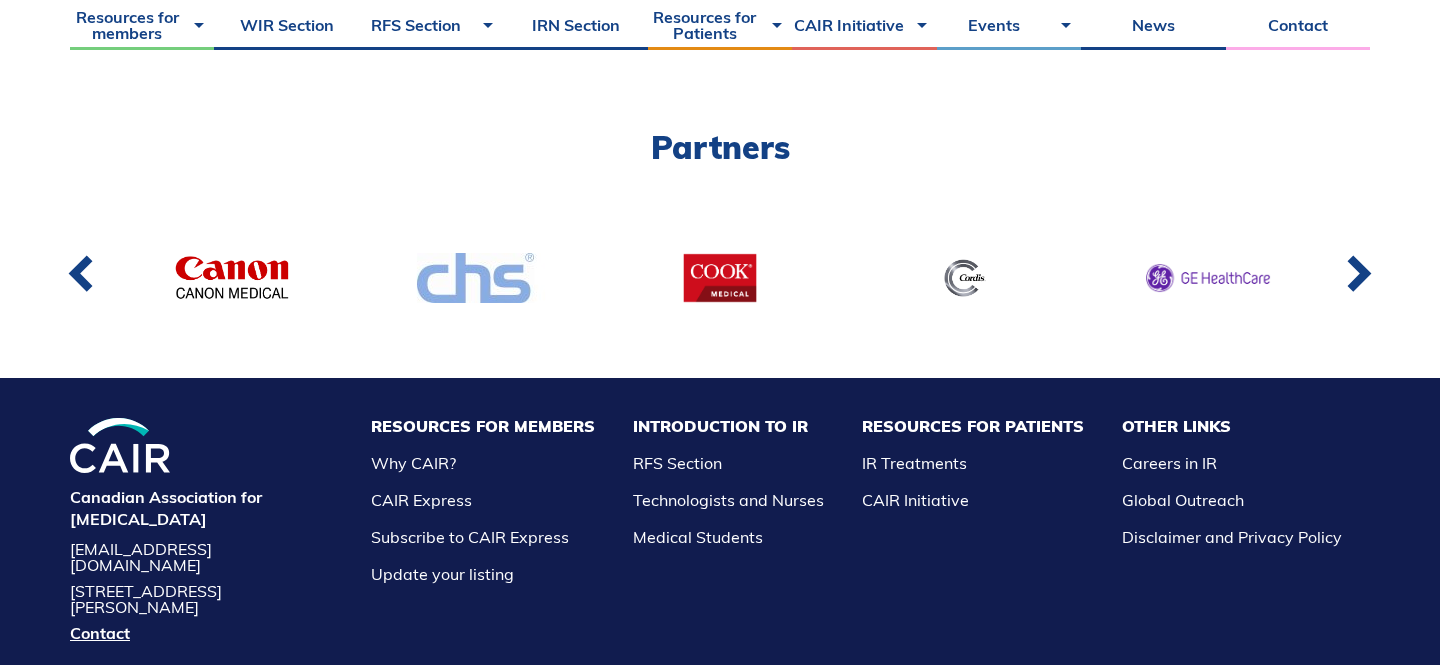 scroll, scrollTop: 1285, scrollLeft: 0, axis: vertical 